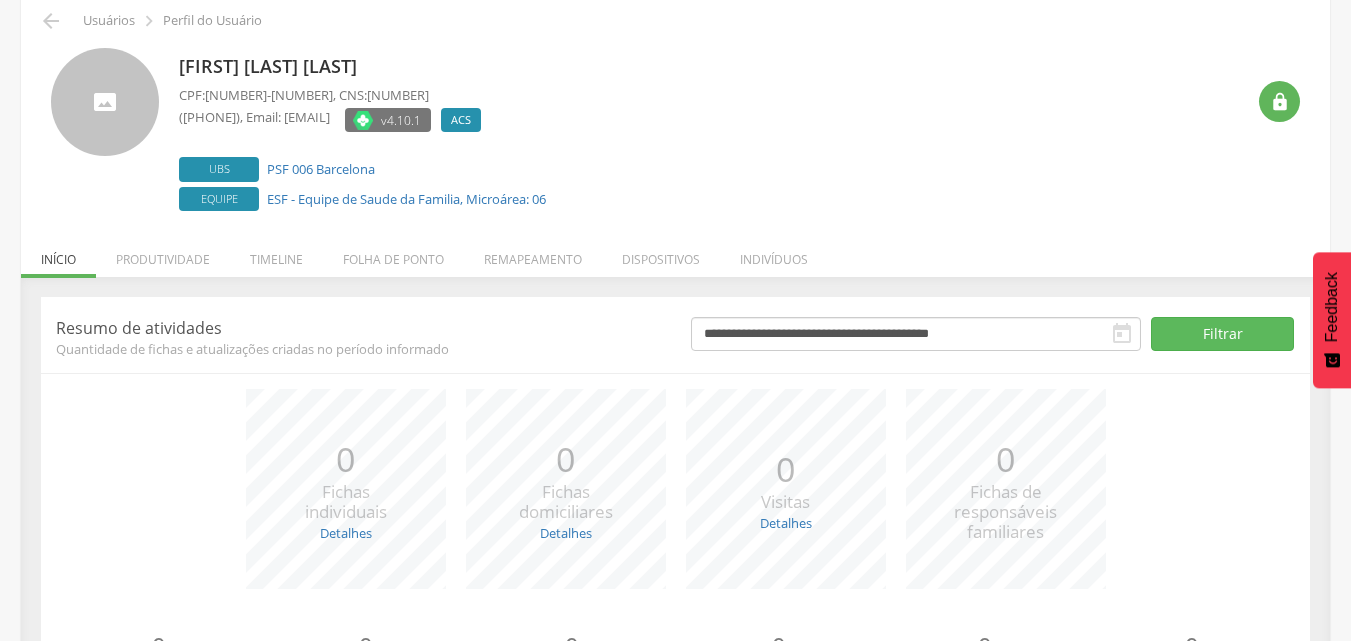 scroll, scrollTop: 200, scrollLeft: 0, axis: vertical 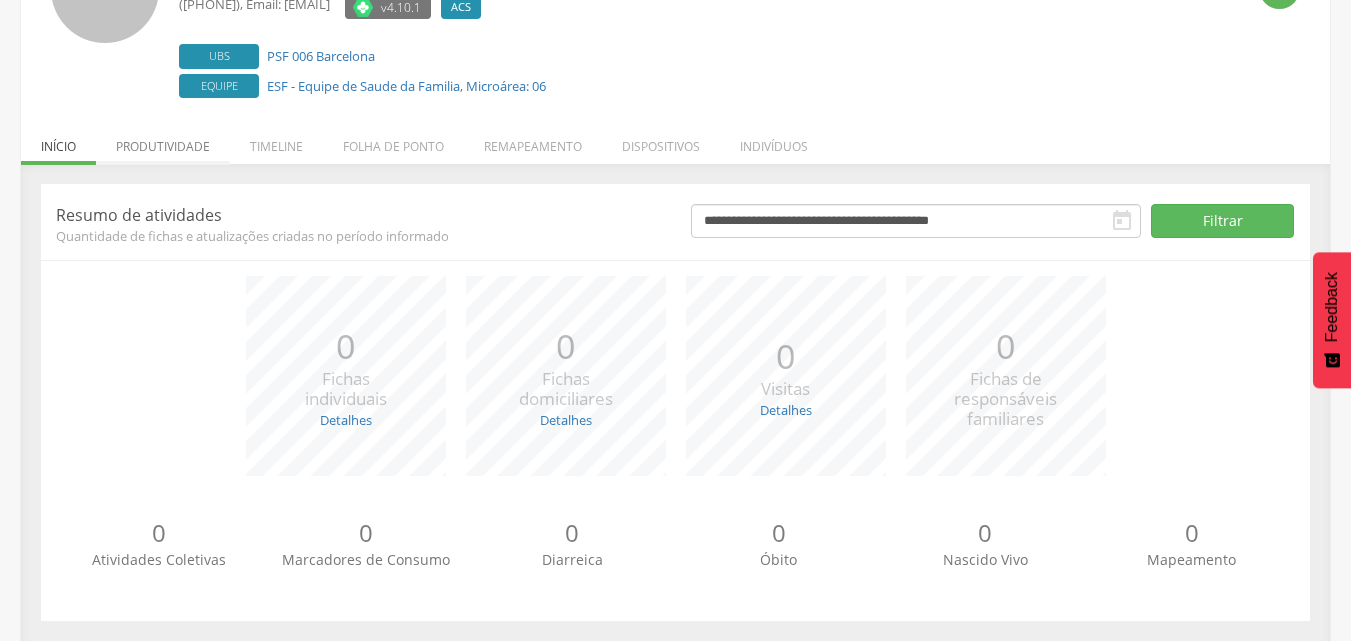 click on "Produtividade" at bounding box center (163, 141) 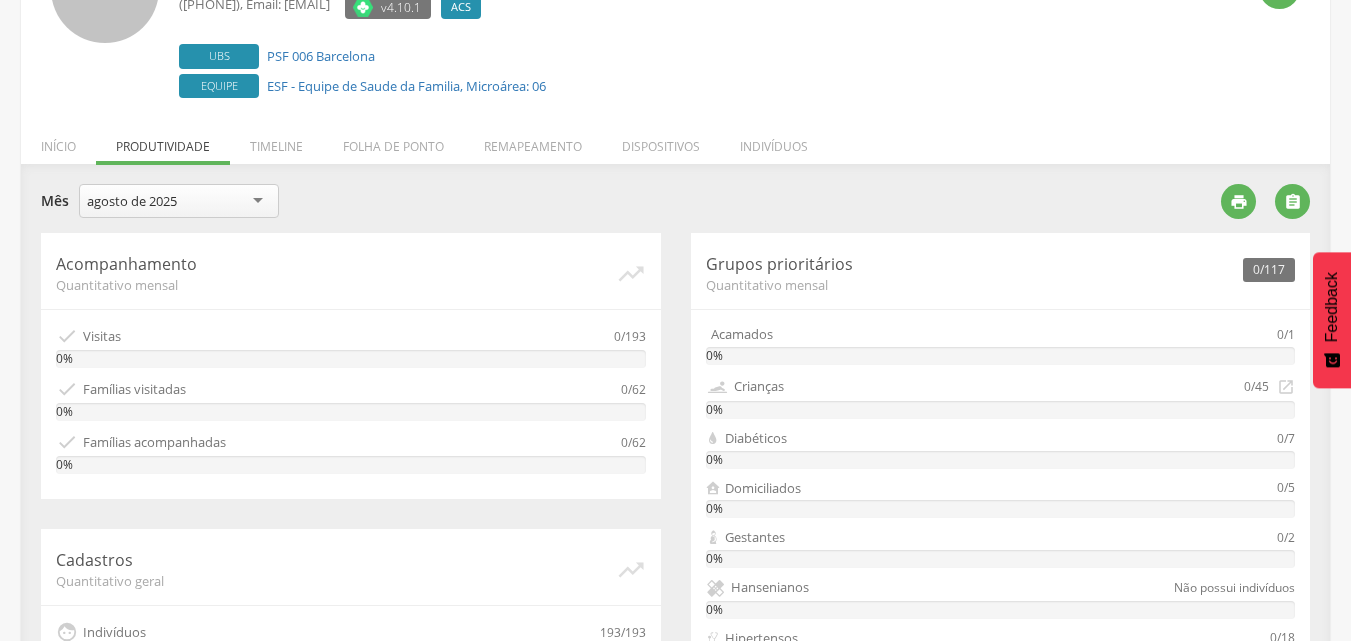 click on "agosto de 2025" at bounding box center [179, 201] 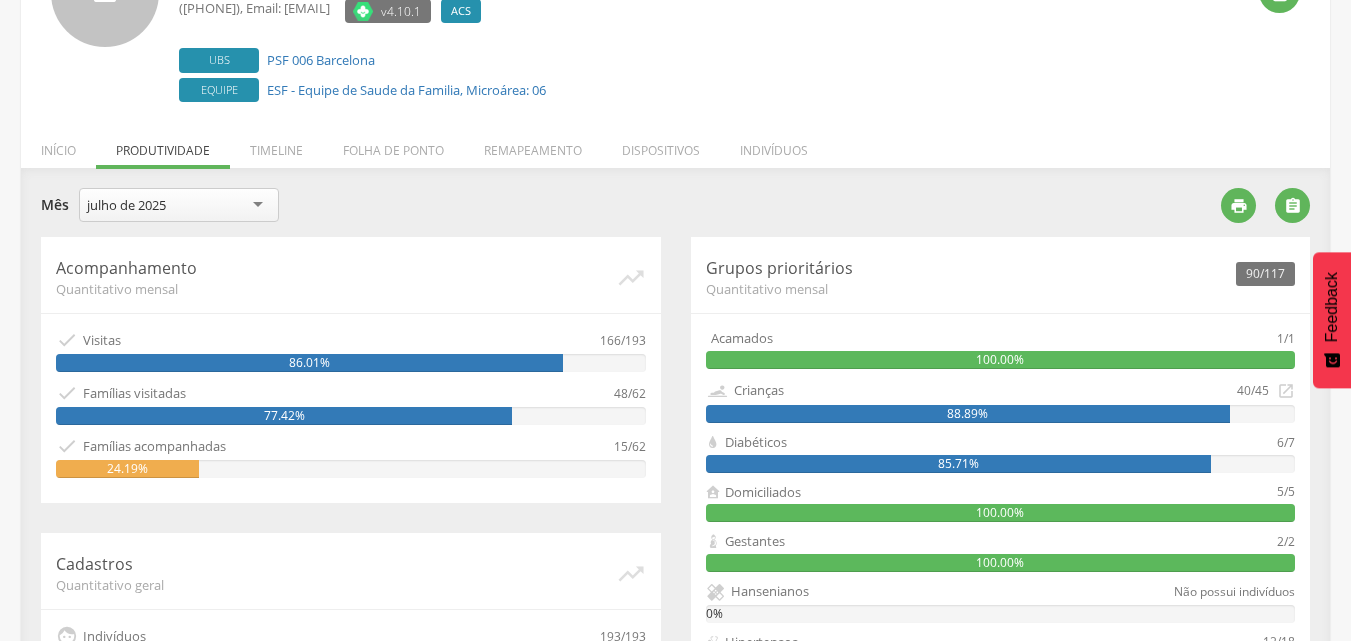 scroll, scrollTop: 200, scrollLeft: 0, axis: vertical 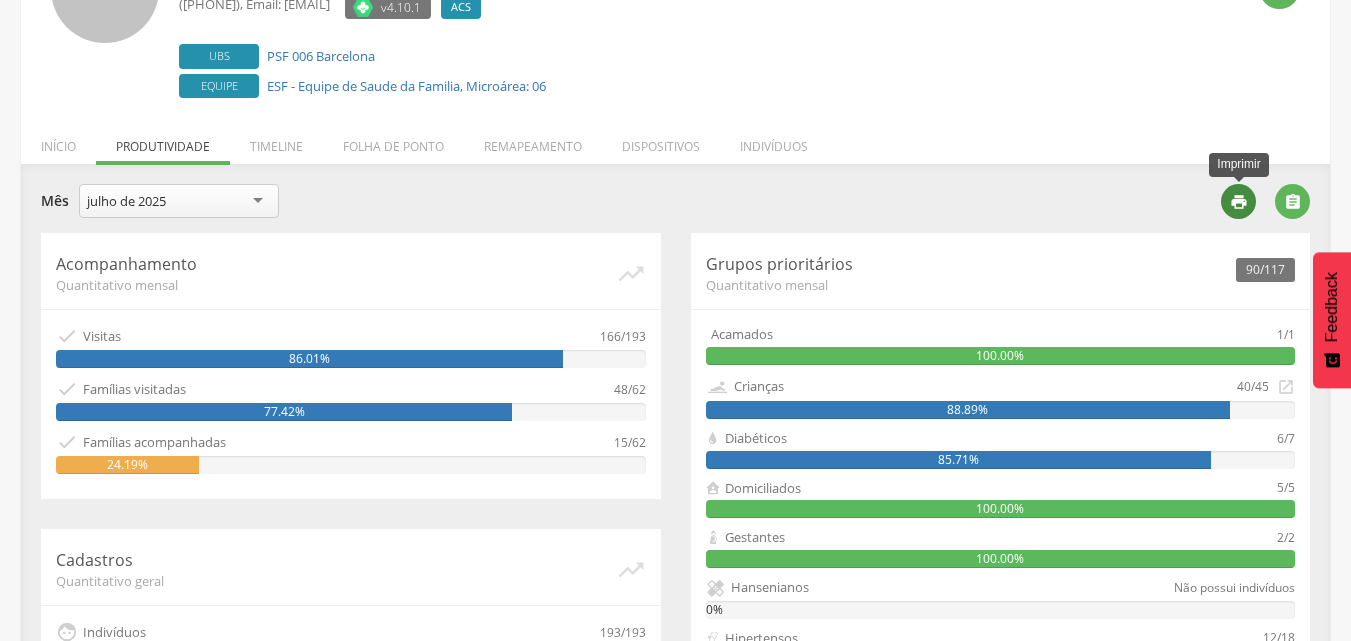 click on "" at bounding box center [1239, 202] 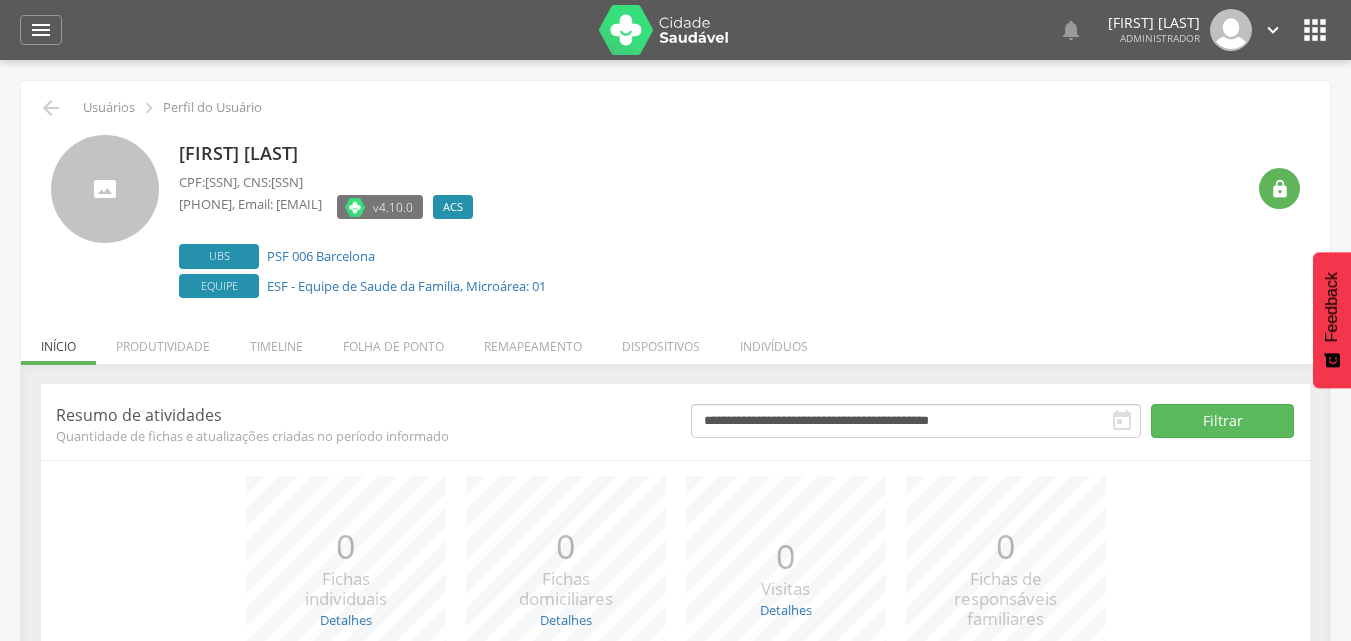 scroll, scrollTop: 0, scrollLeft: 0, axis: both 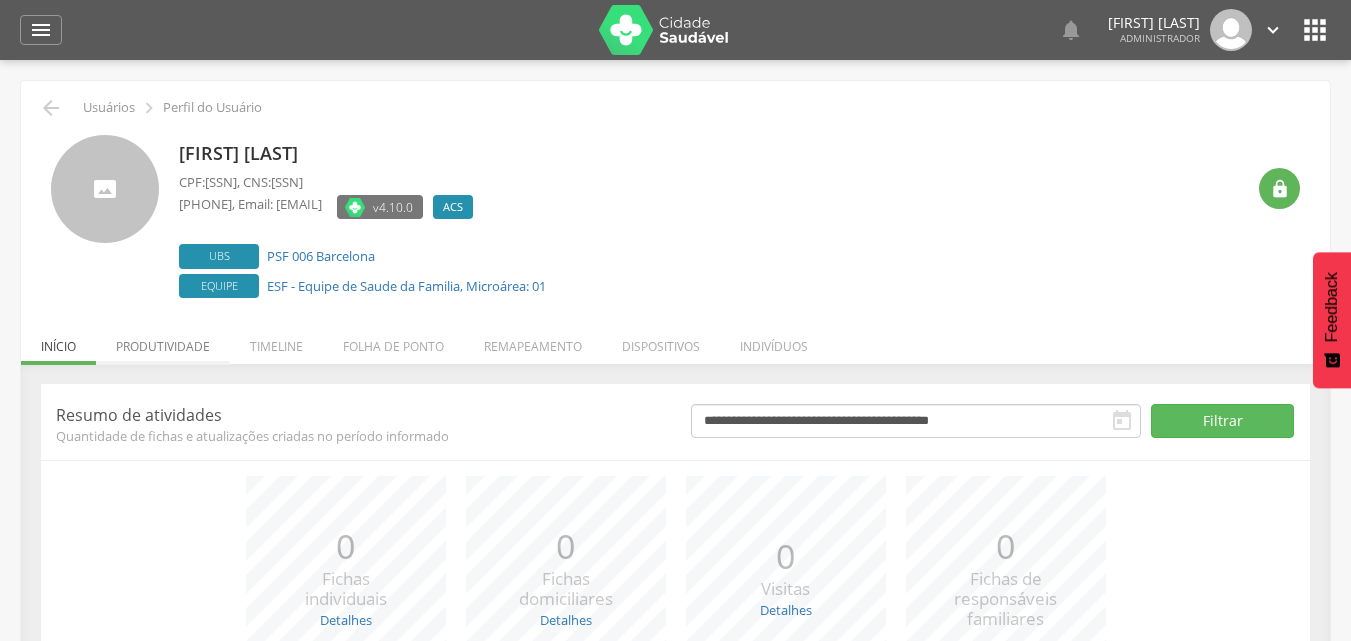 click on "Produtividade" at bounding box center [163, 341] 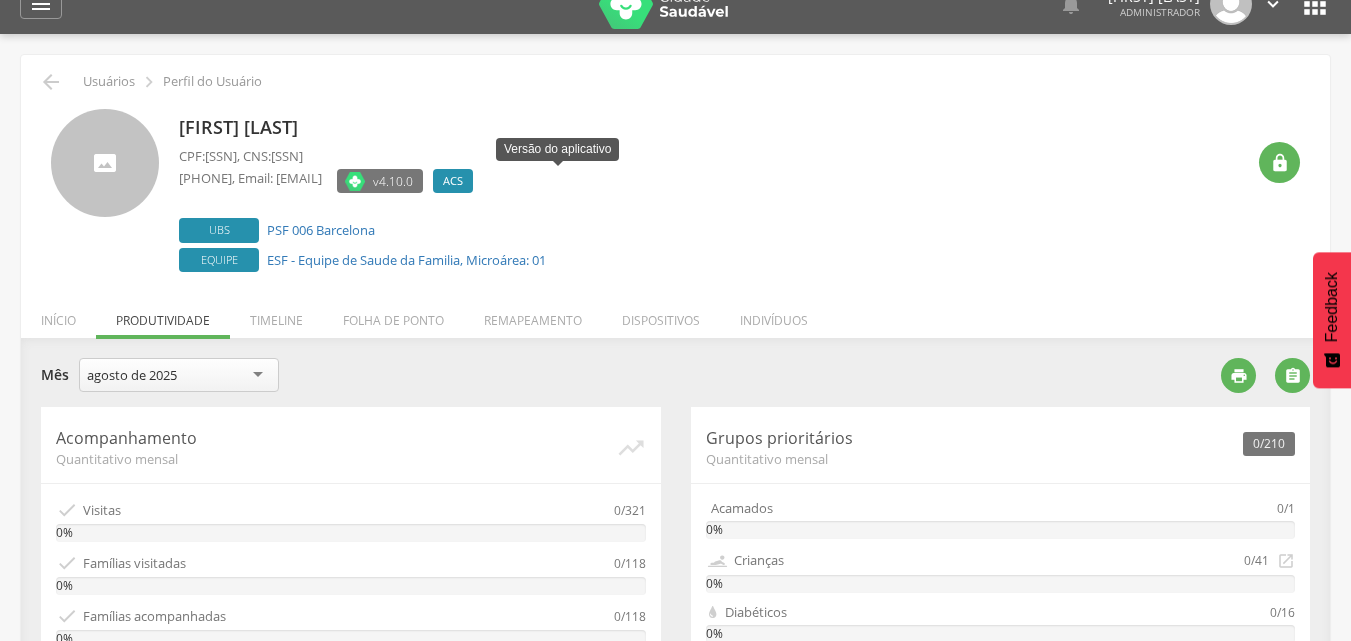scroll, scrollTop: 100, scrollLeft: 0, axis: vertical 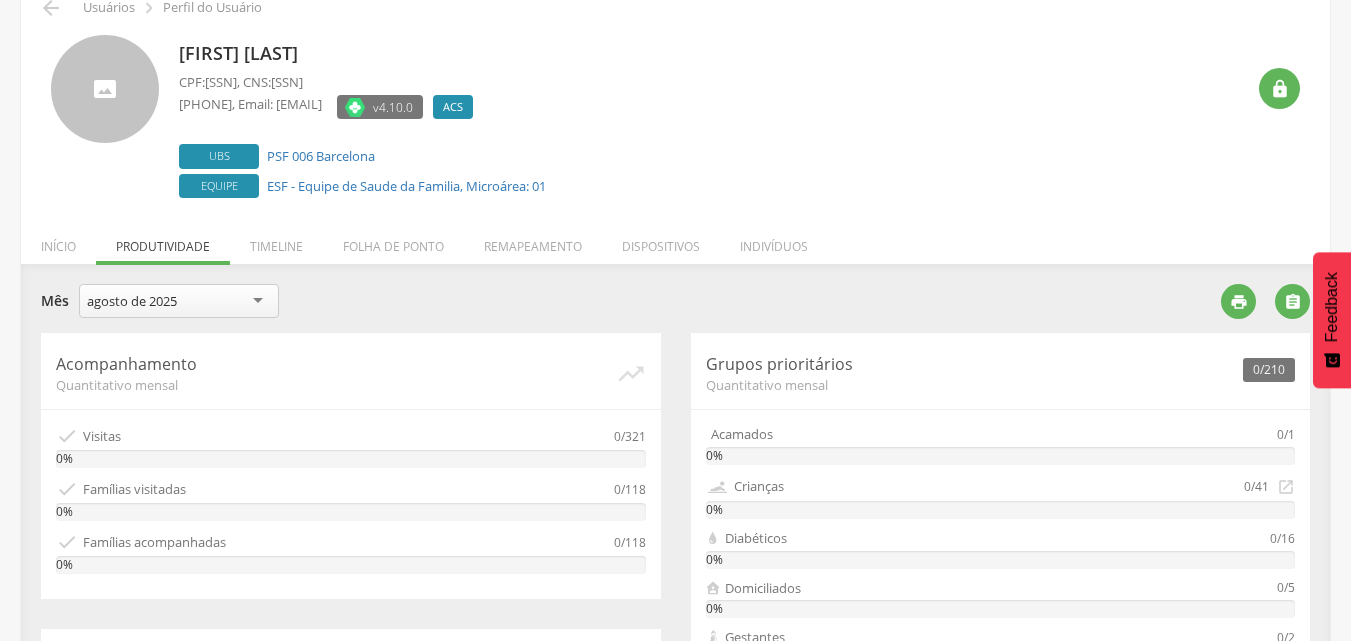 click on "agosto de 2025" at bounding box center [179, 301] 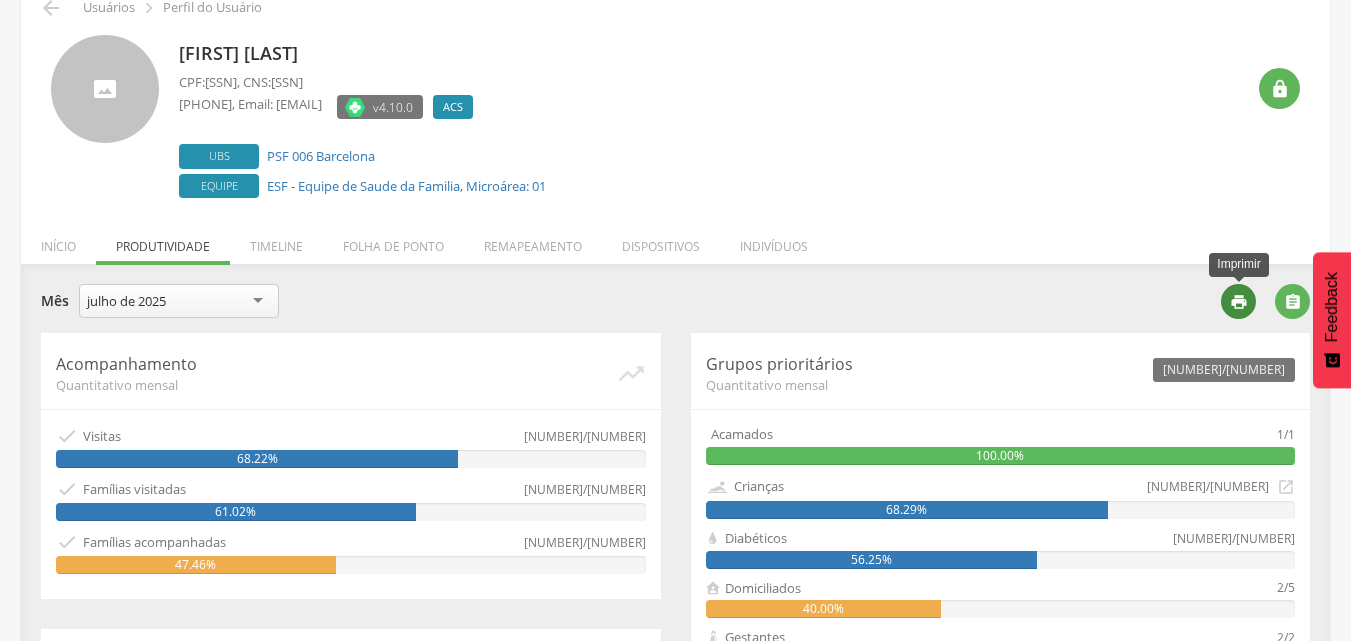 click on "" at bounding box center (1238, 301) 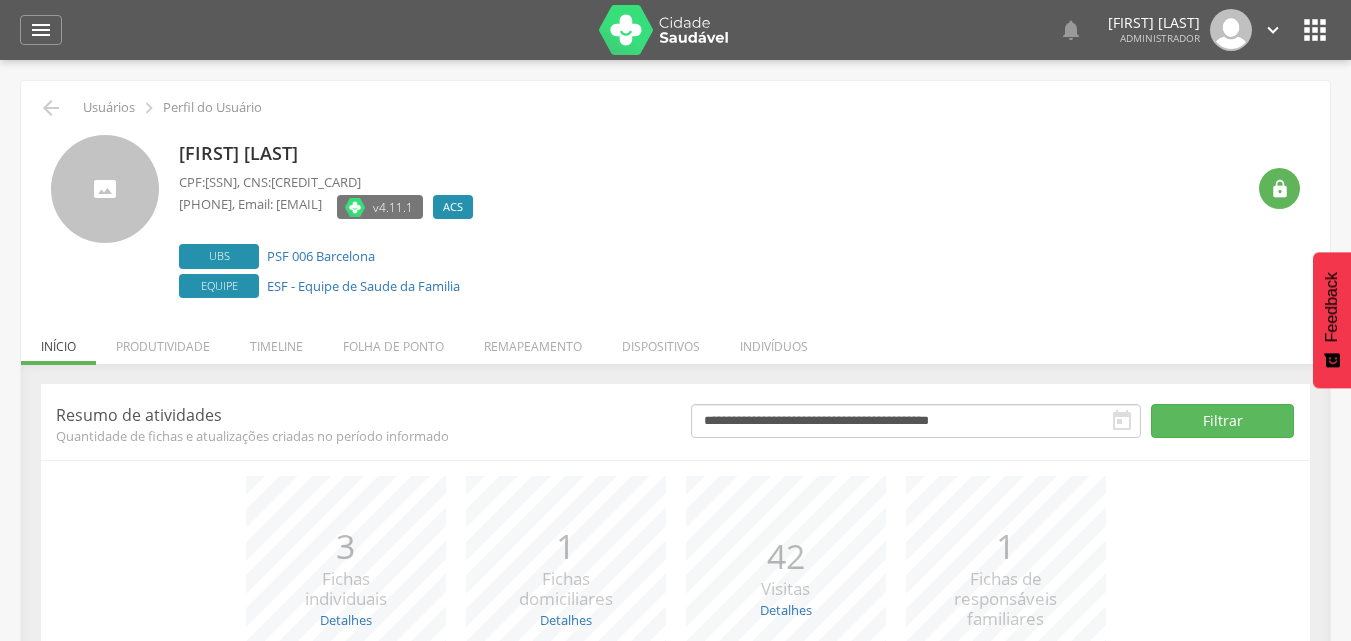 scroll, scrollTop: 0, scrollLeft: 0, axis: both 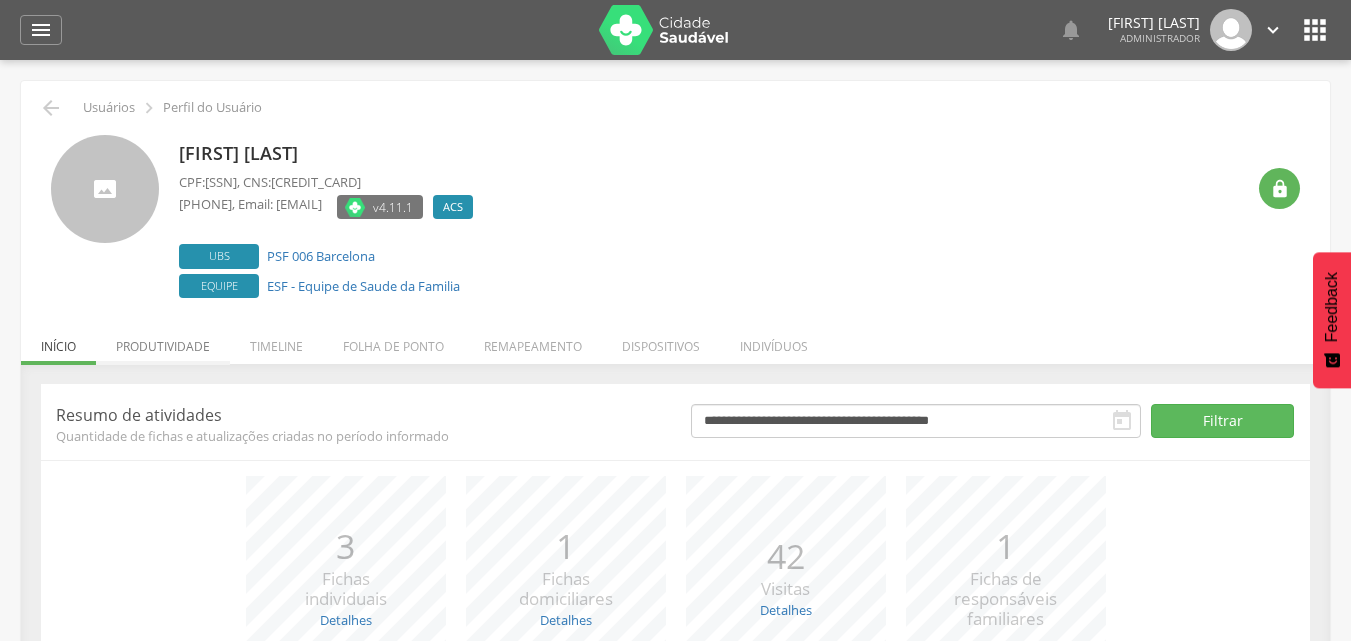 click on "Produtividade" at bounding box center [163, 341] 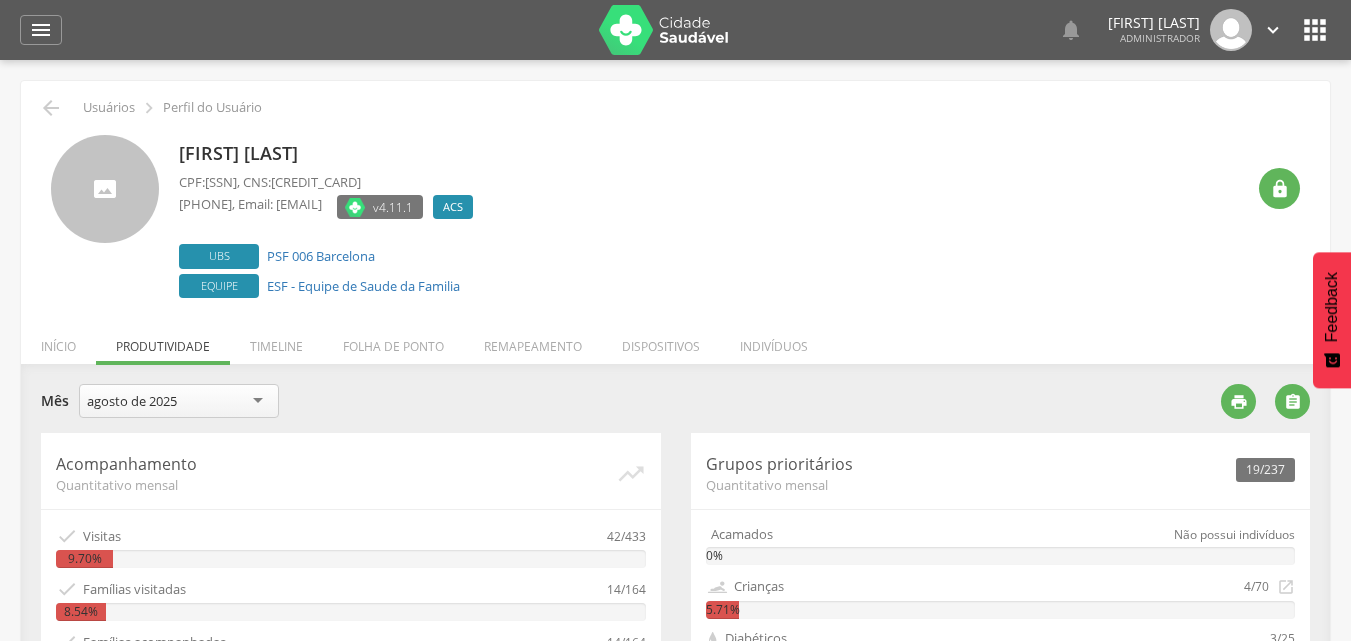 click on "agosto de 2025" at bounding box center [179, 401] 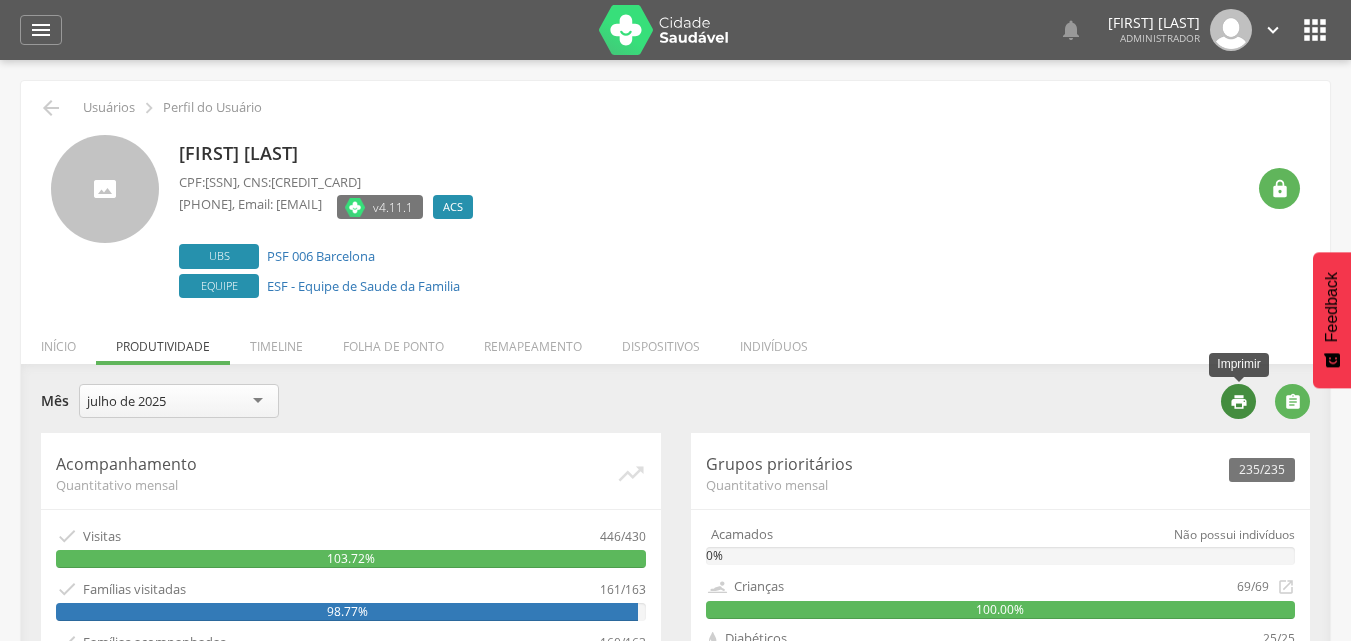 click on "" at bounding box center (1239, 402) 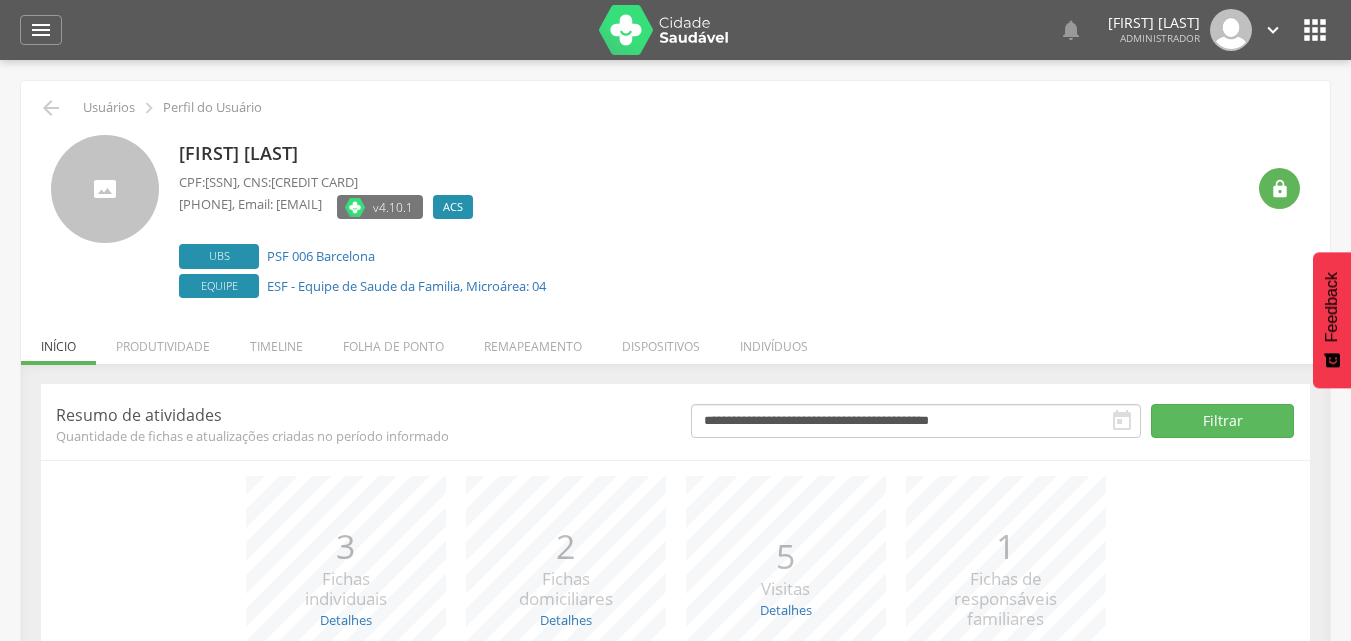 scroll, scrollTop: 0, scrollLeft: 0, axis: both 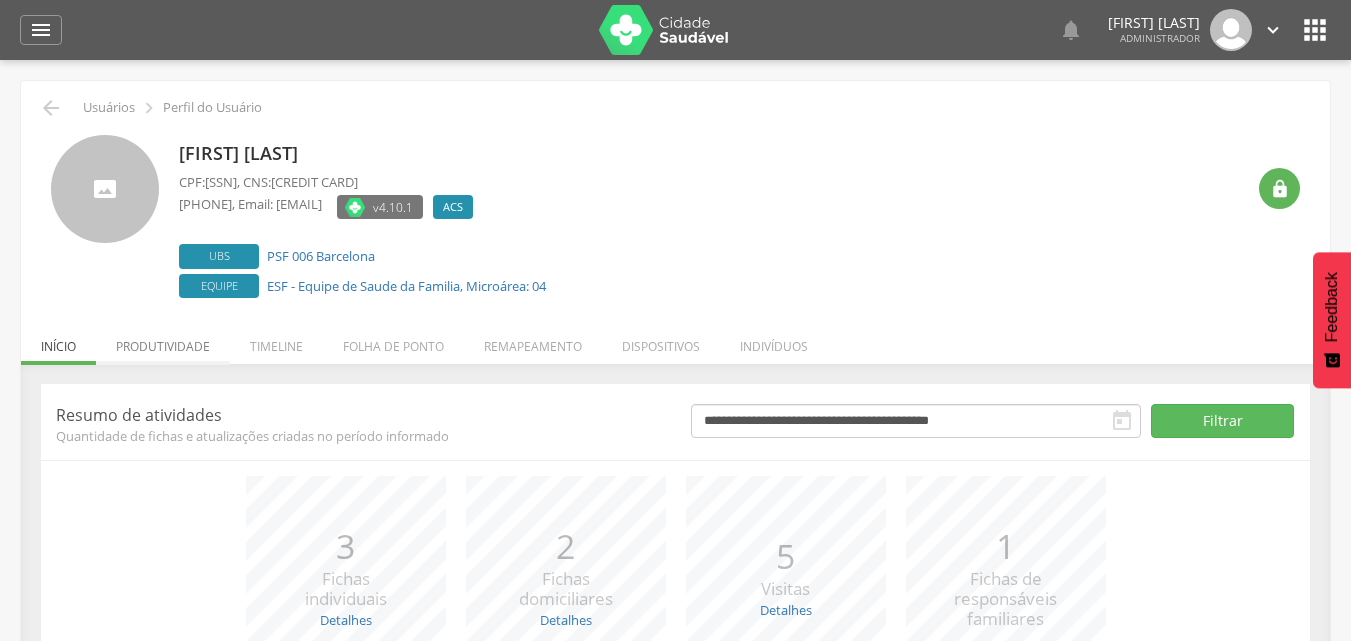click on "Produtividade" at bounding box center (163, 341) 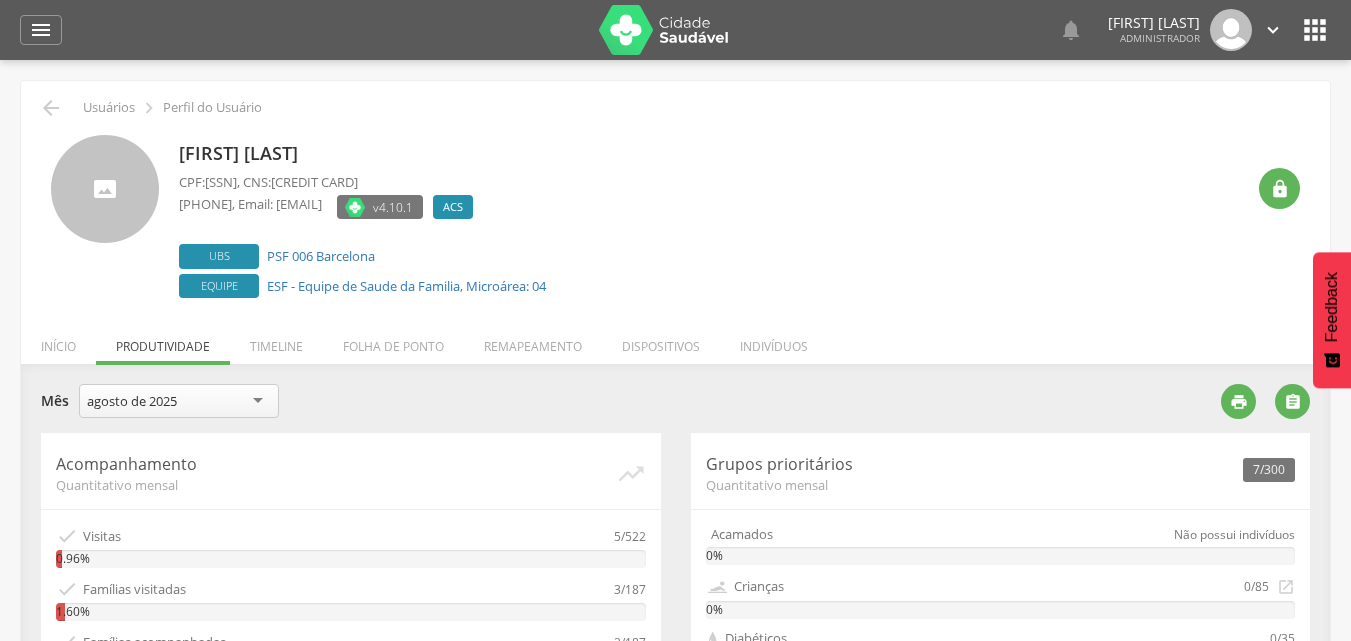 click on "agosto de 2025" at bounding box center [179, 401] 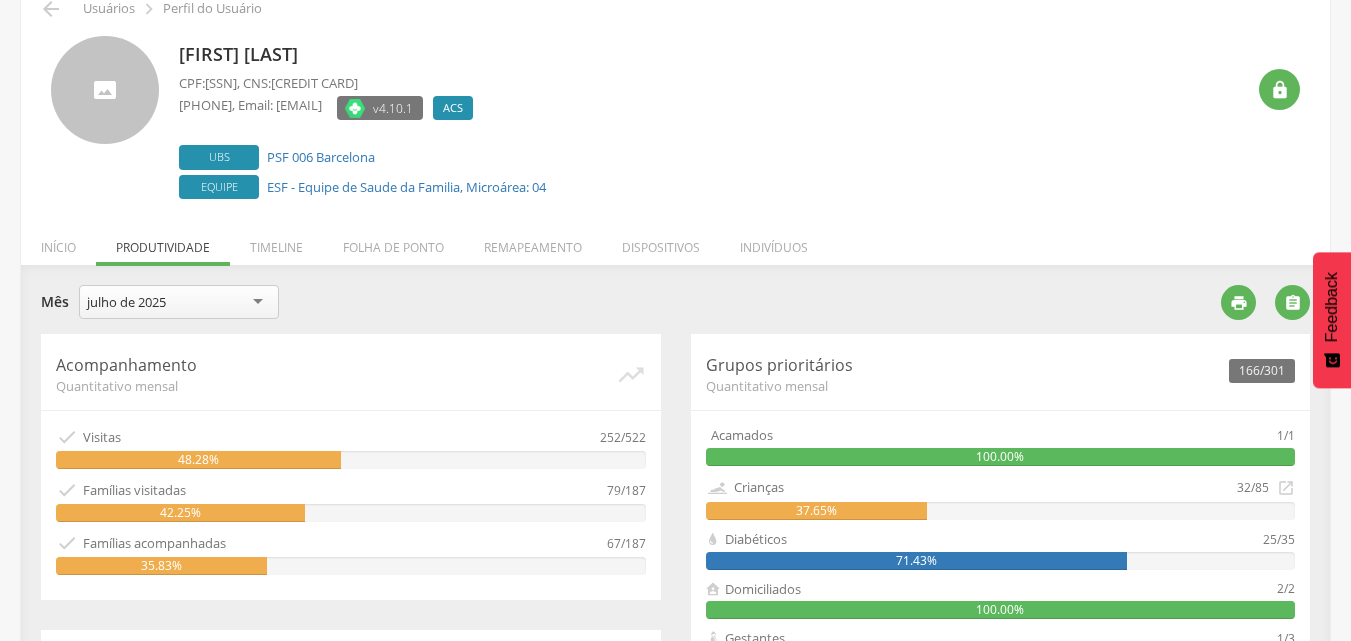 scroll, scrollTop: 100, scrollLeft: 0, axis: vertical 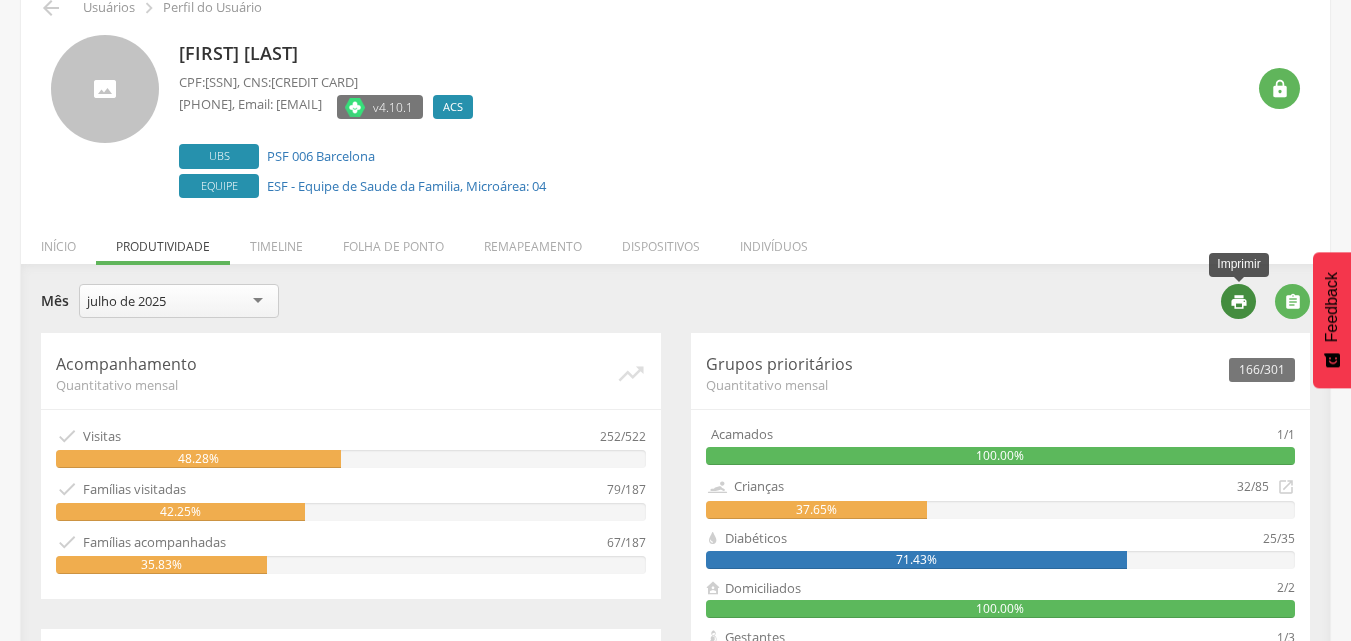 click on "" at bounding box center (1239, 302) 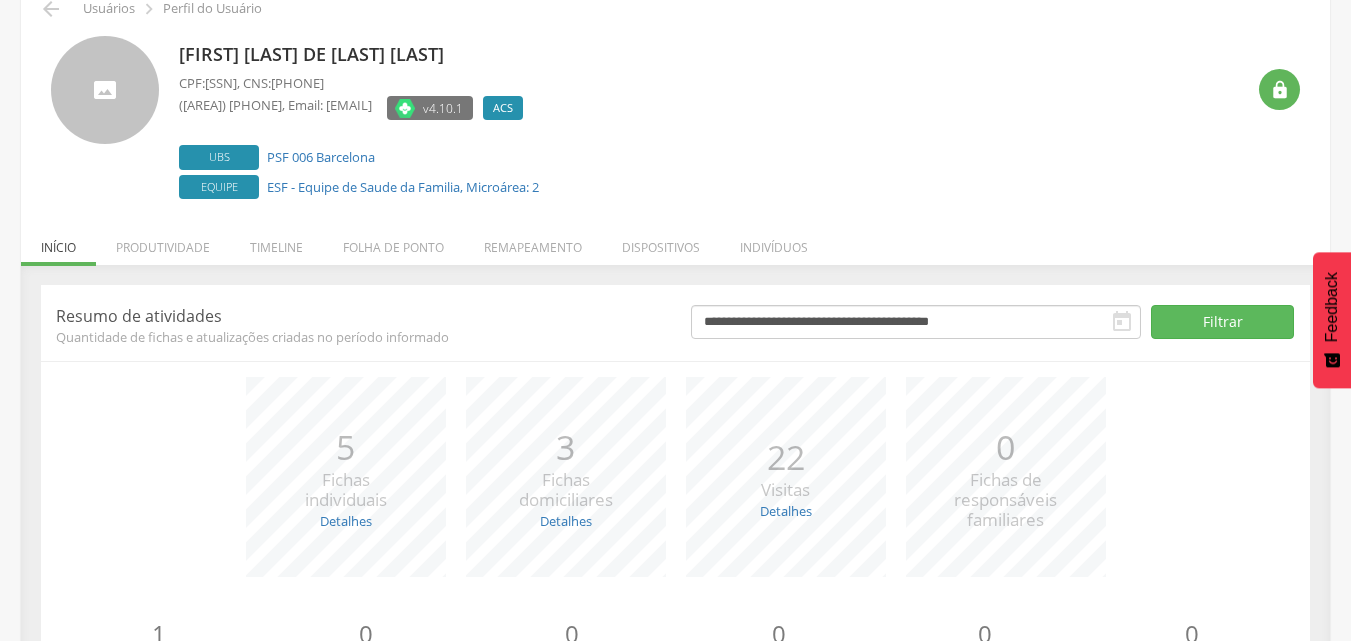 scroll, scrollTop: 100, scrollLeft: 0, axis: vertical 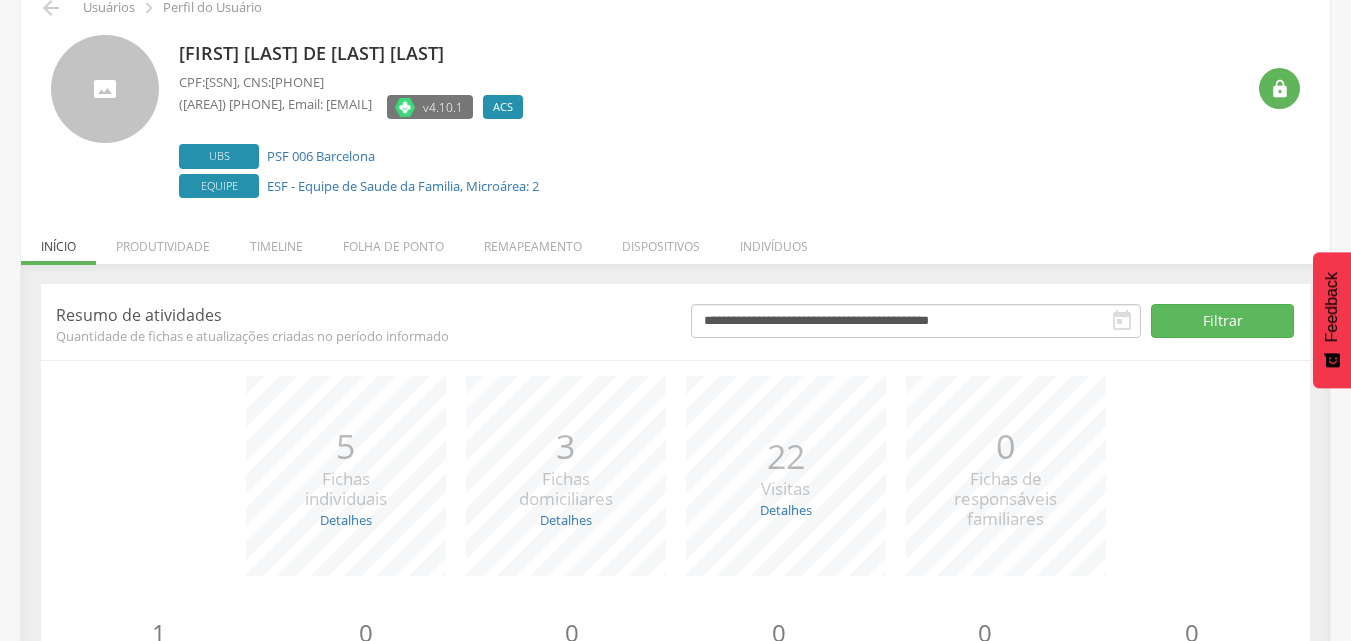 click on "Produtividade" at bounding box center [163, 241] 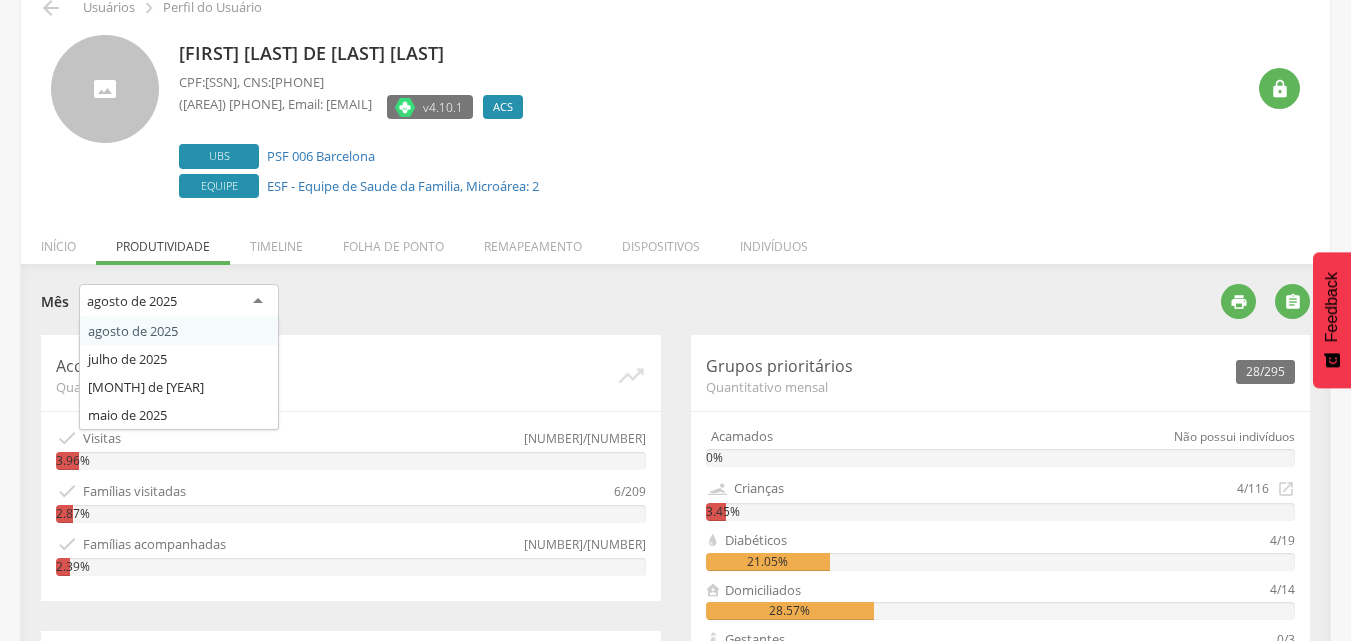 click on "agosto de 2025" at bounding box center (179, 302) 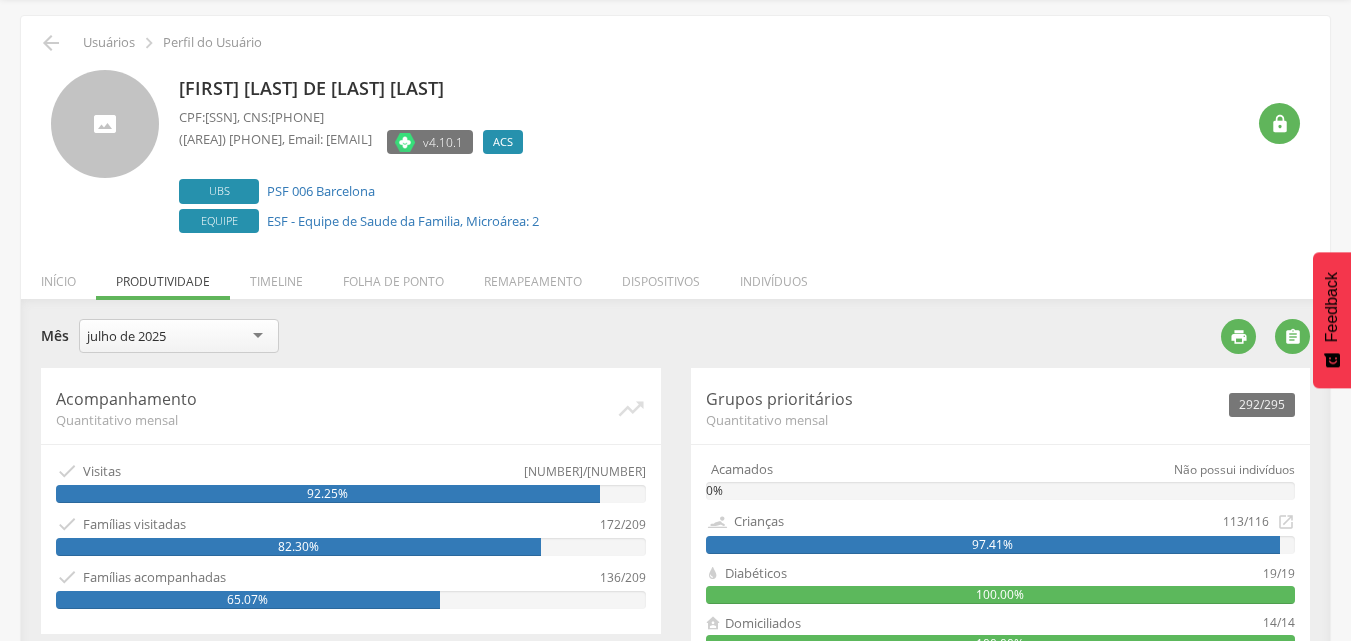 scroll, scrollTop: 100, scrollLeft: 0, axis: vertical 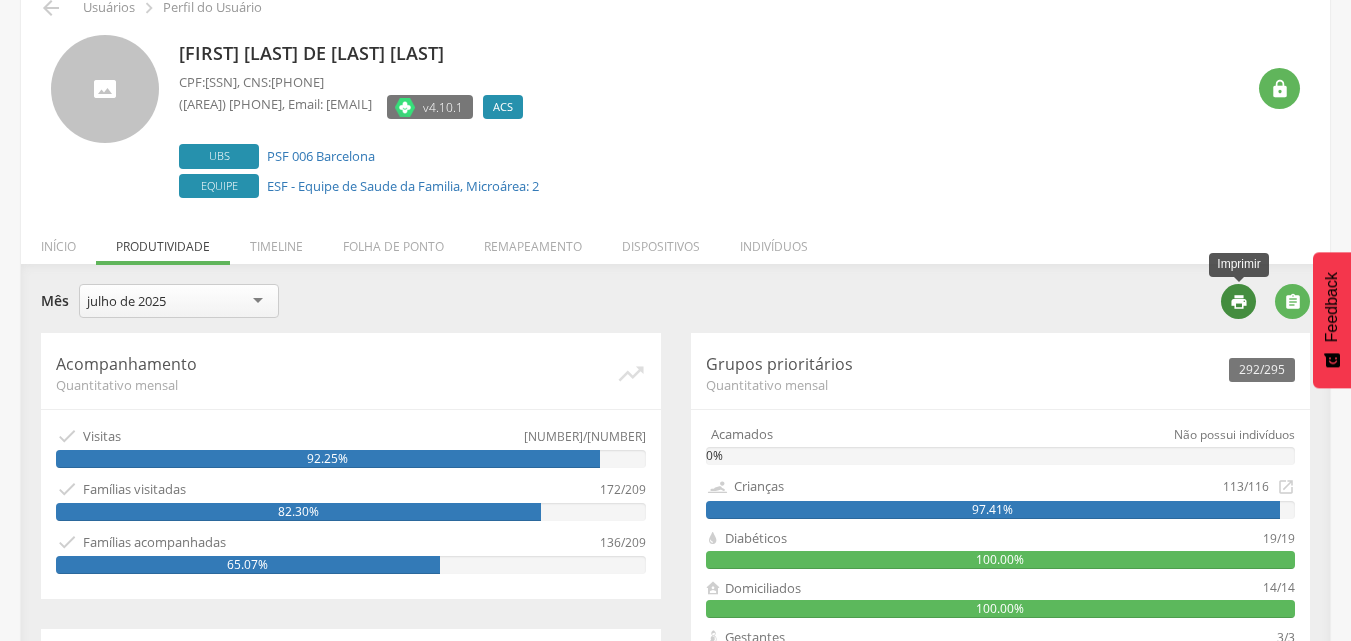 click on "" at bounding box center (1238, 301) 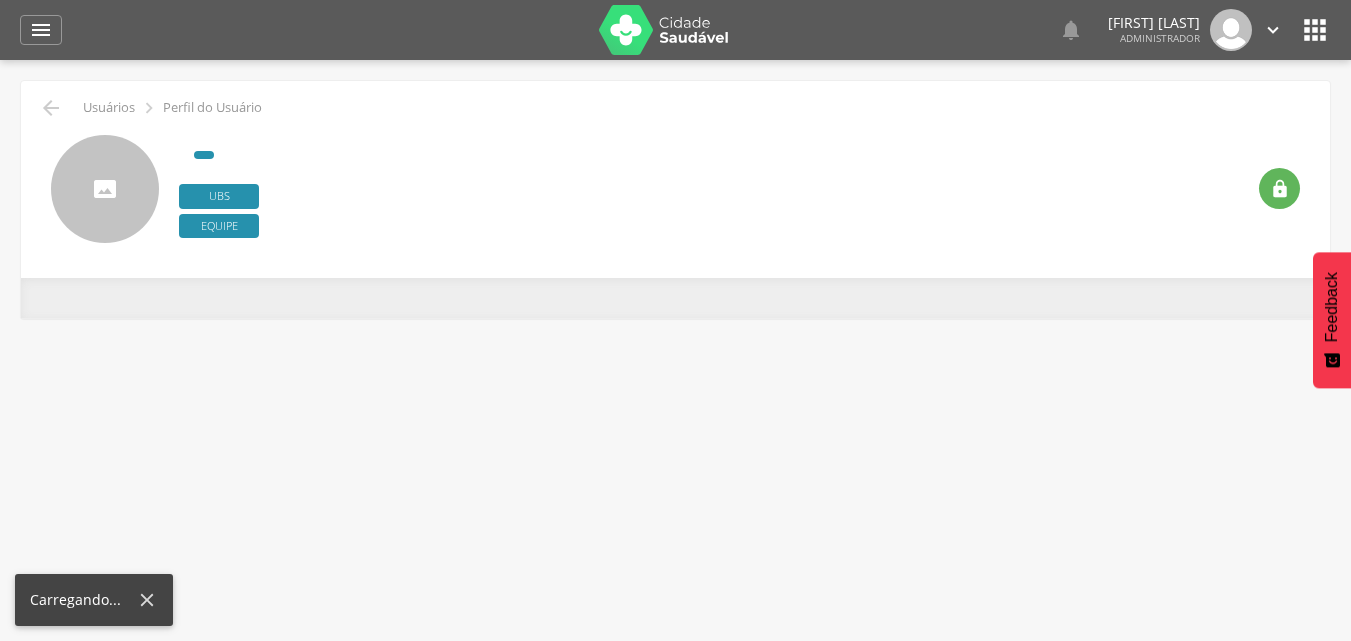 scroll, scrollTop: 0, scrollLeft: 0, axis: both 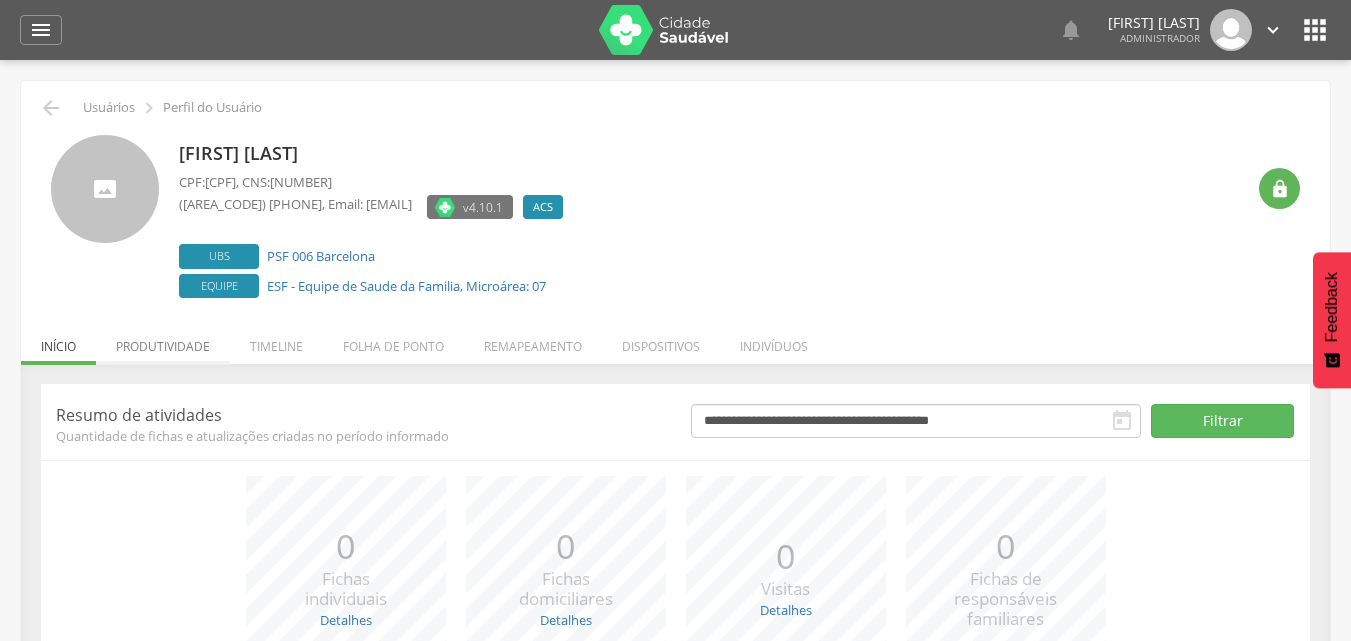 click on "Produtividade" at bounding box center (163, 341) 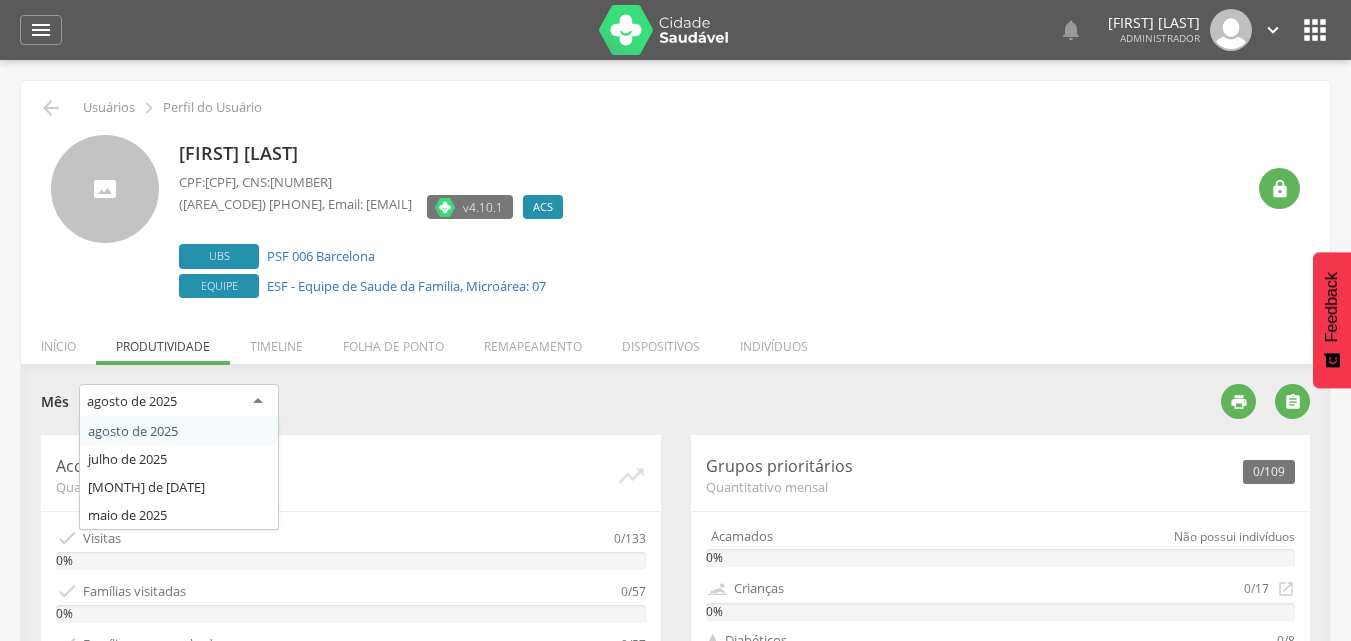 click on "agosto de 2025" at bounding box center (179, 402) 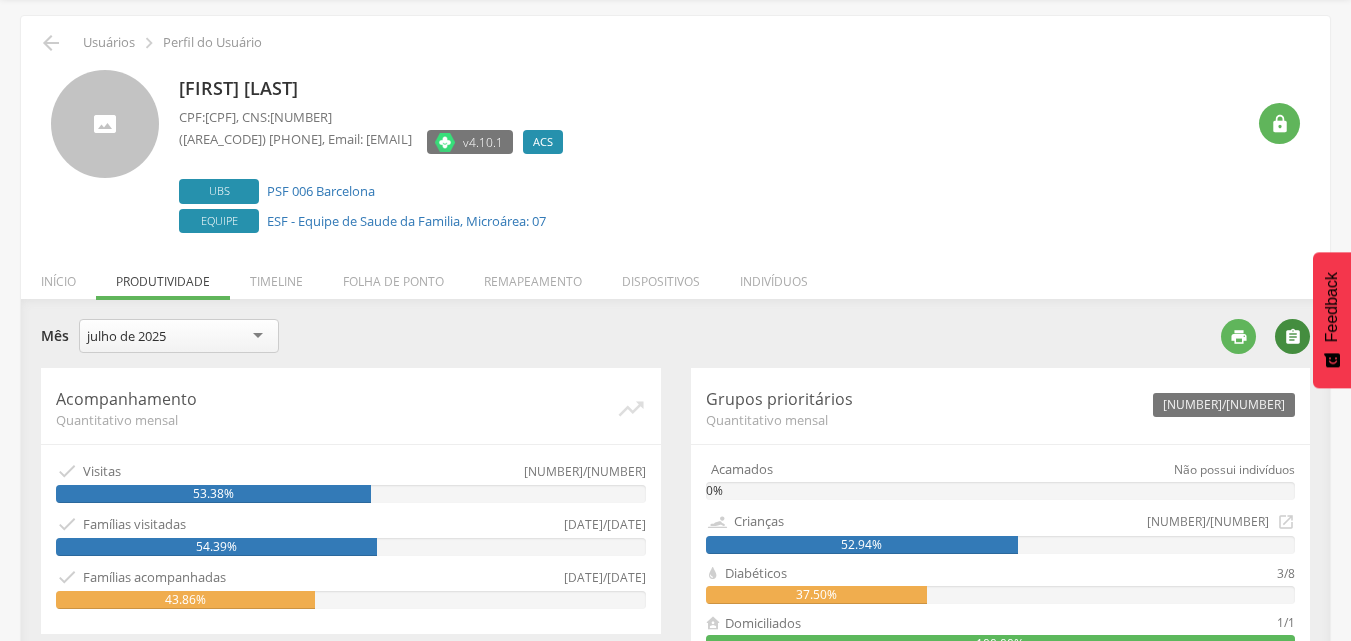 scroll, scrollTop: 100, scrollLeft: 0, axis: vertical 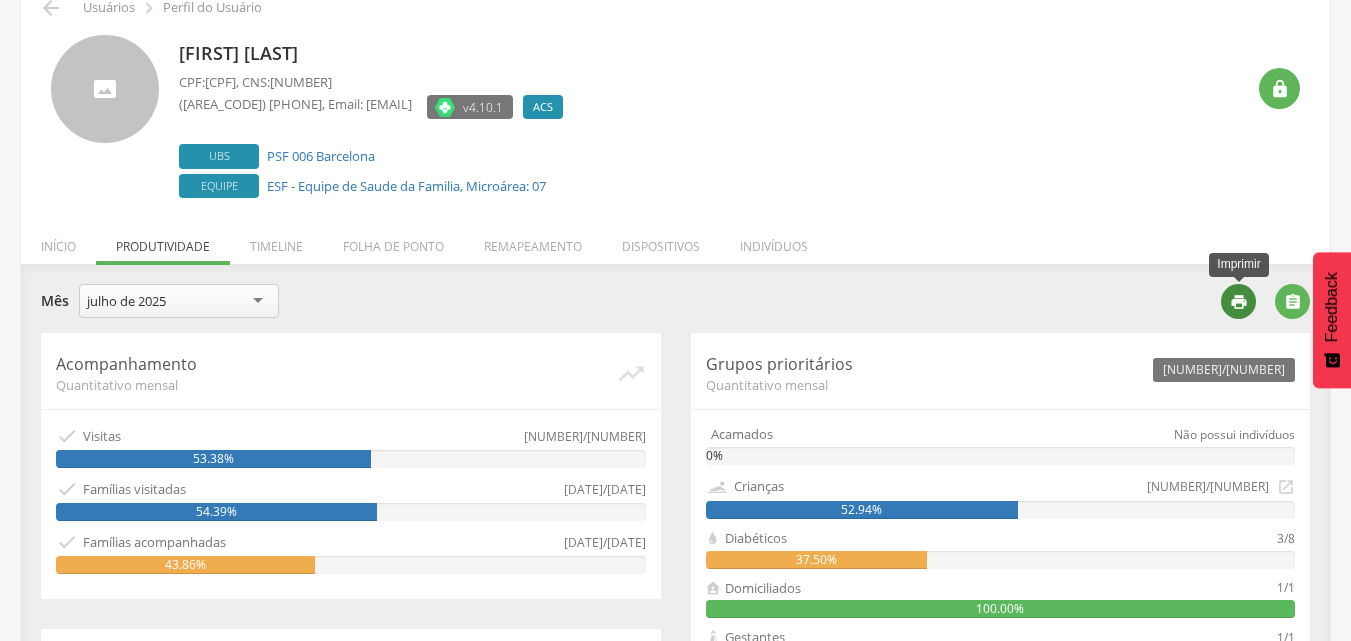 click on "" at bounding box center [1239, 302] 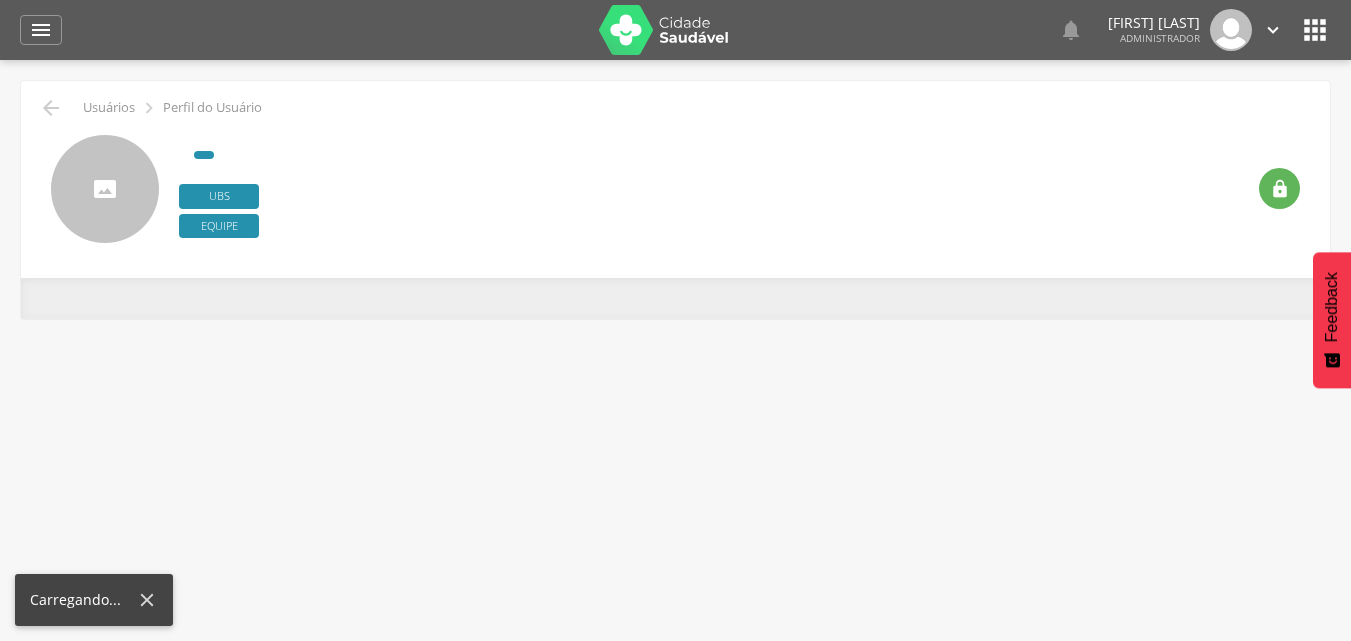 scroll, scrollTop: 0, scrollLeft: 0, axis: both 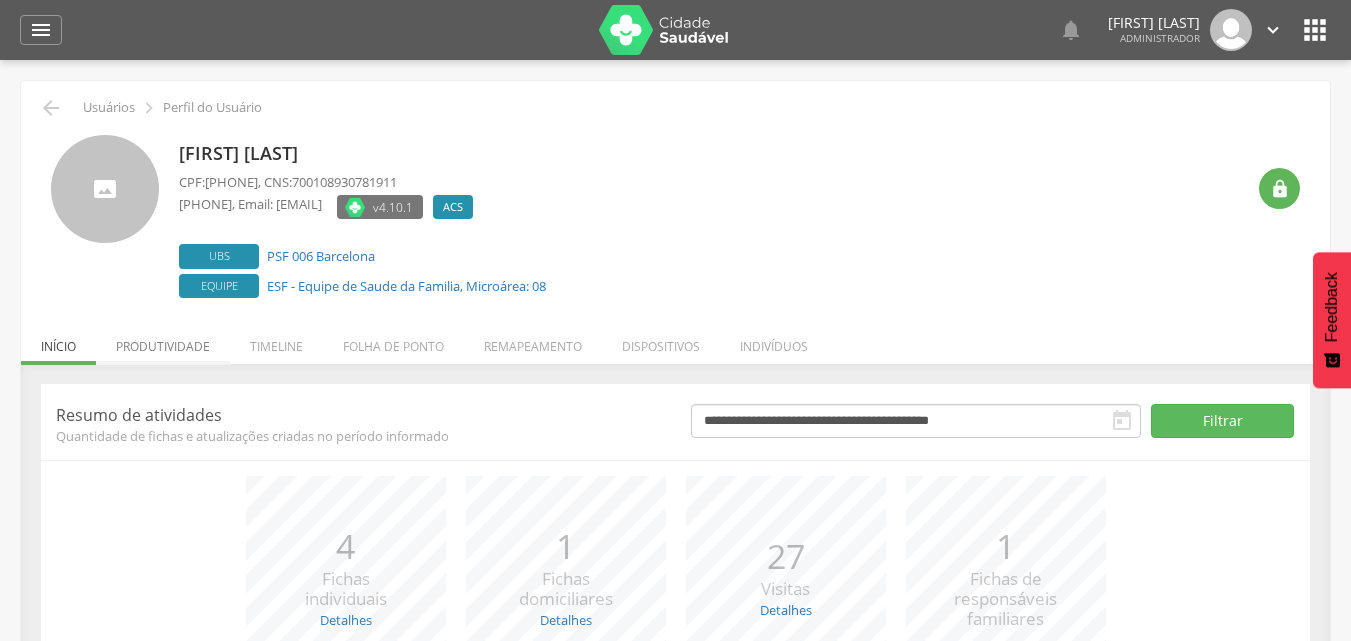 click on "Produtividade" at bounding box center (163, 341) 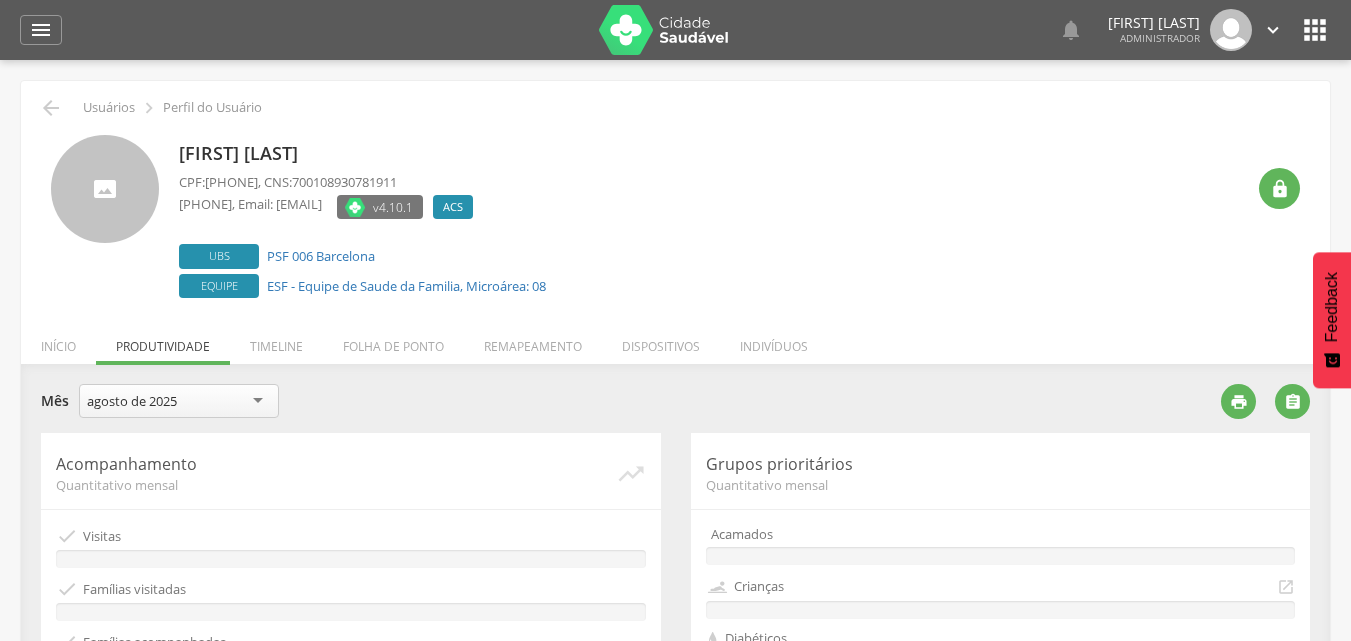 click on "agosto de 2025" at bounding box center (132, 401) 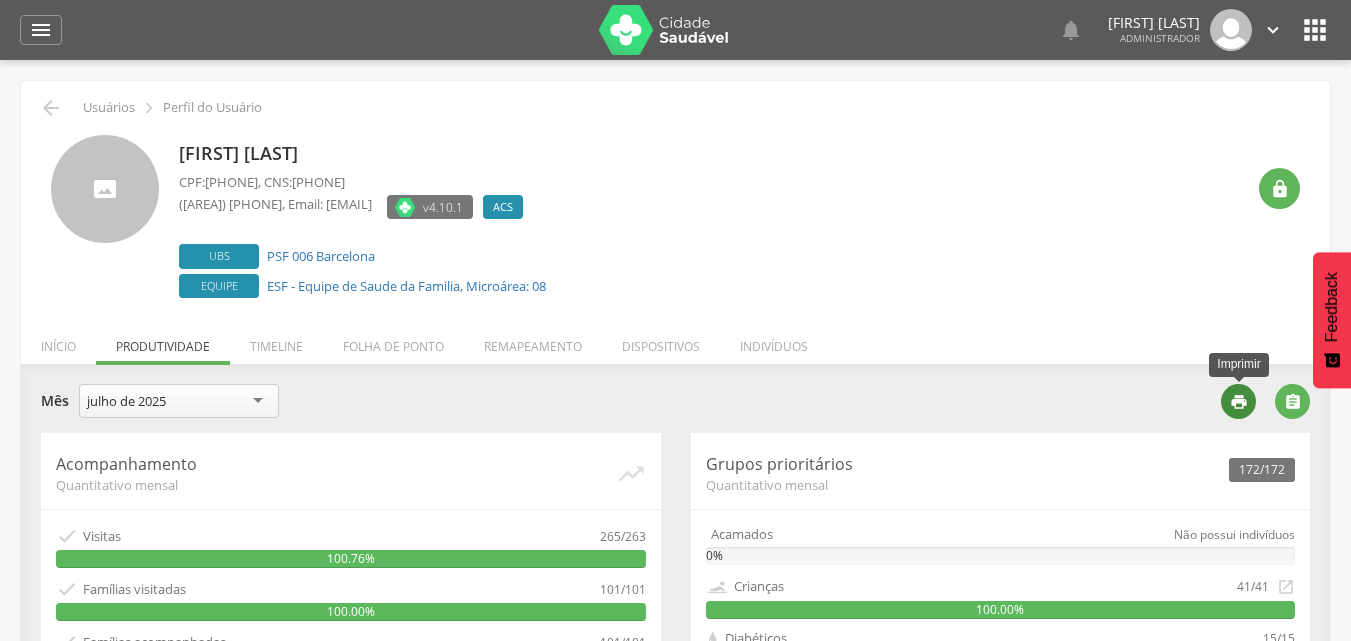 click on "" at bounding box center (1239, 402) 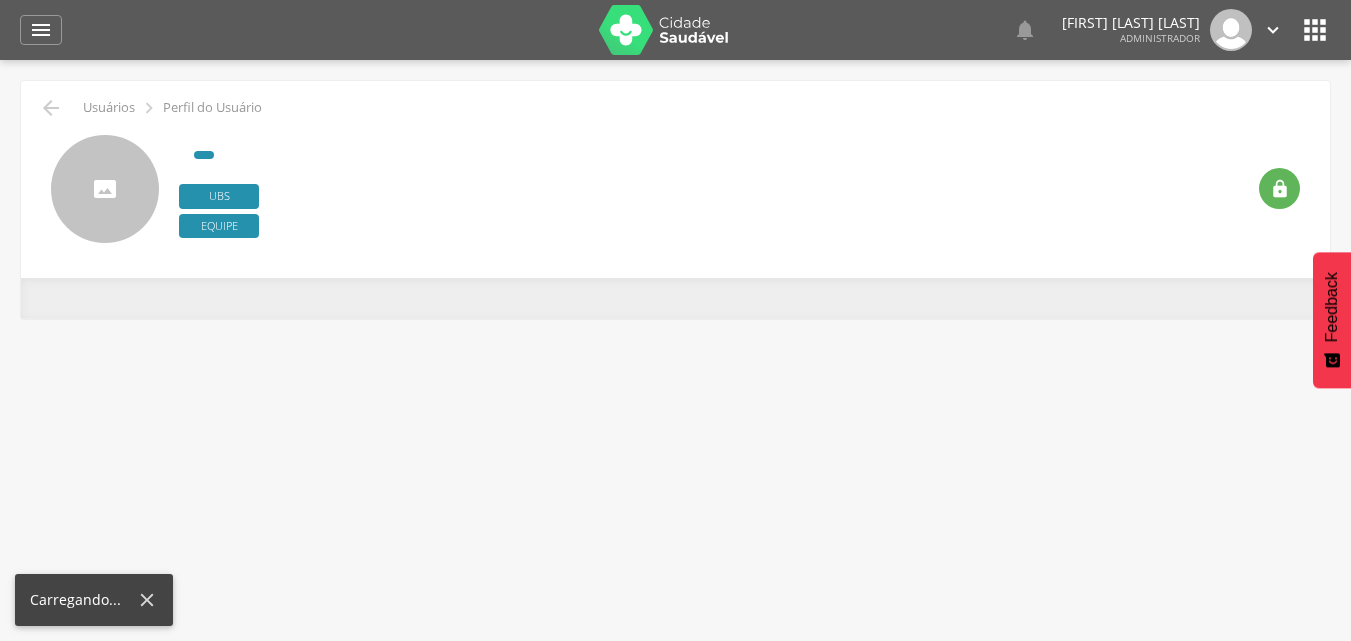 scroll, scrollTop: 0, scrollLeft: 0, axis: both 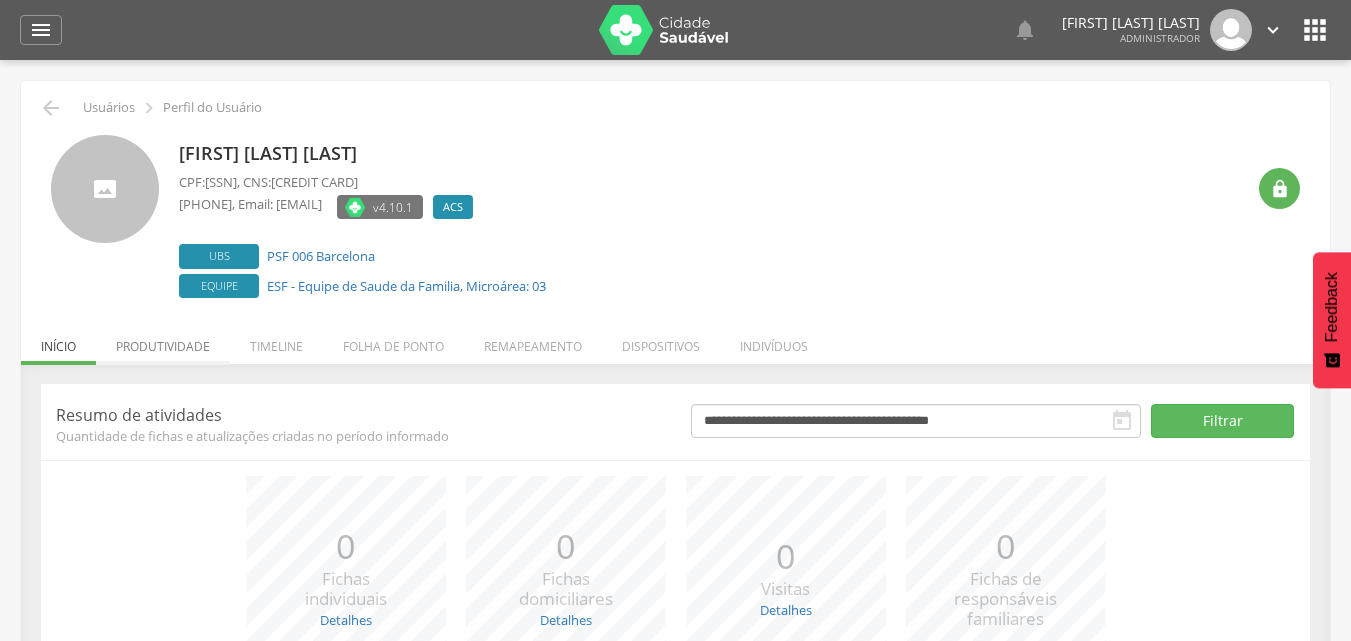click on "Produtividade" at bounding box center (163, 341) 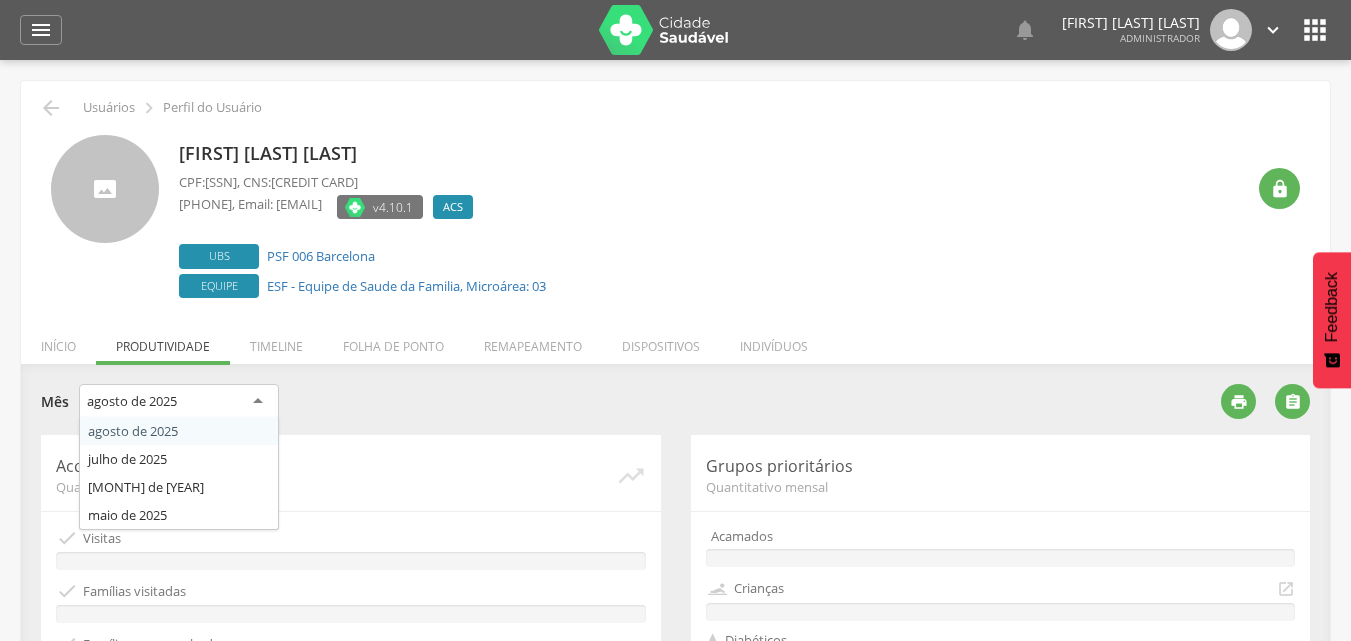 click on "agosto de 2025" at bounding box center [179, 402] 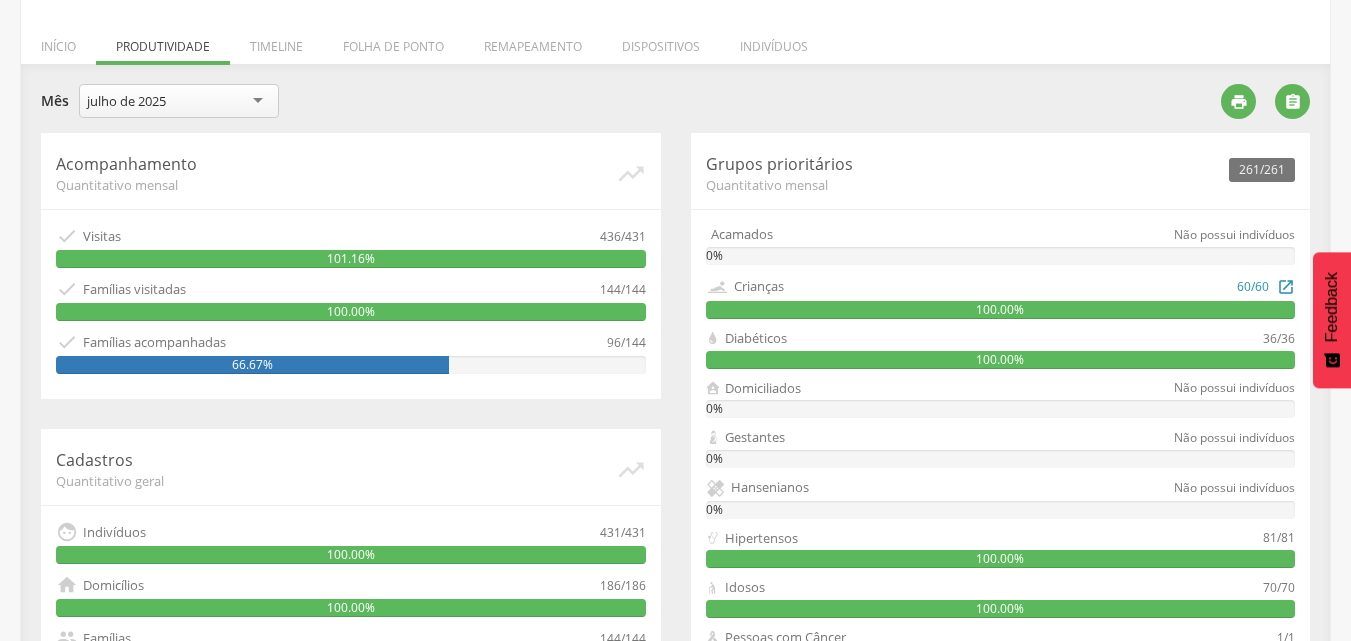 scroll, scrollTop: 100, scrollLeft: 0, axis: vertical 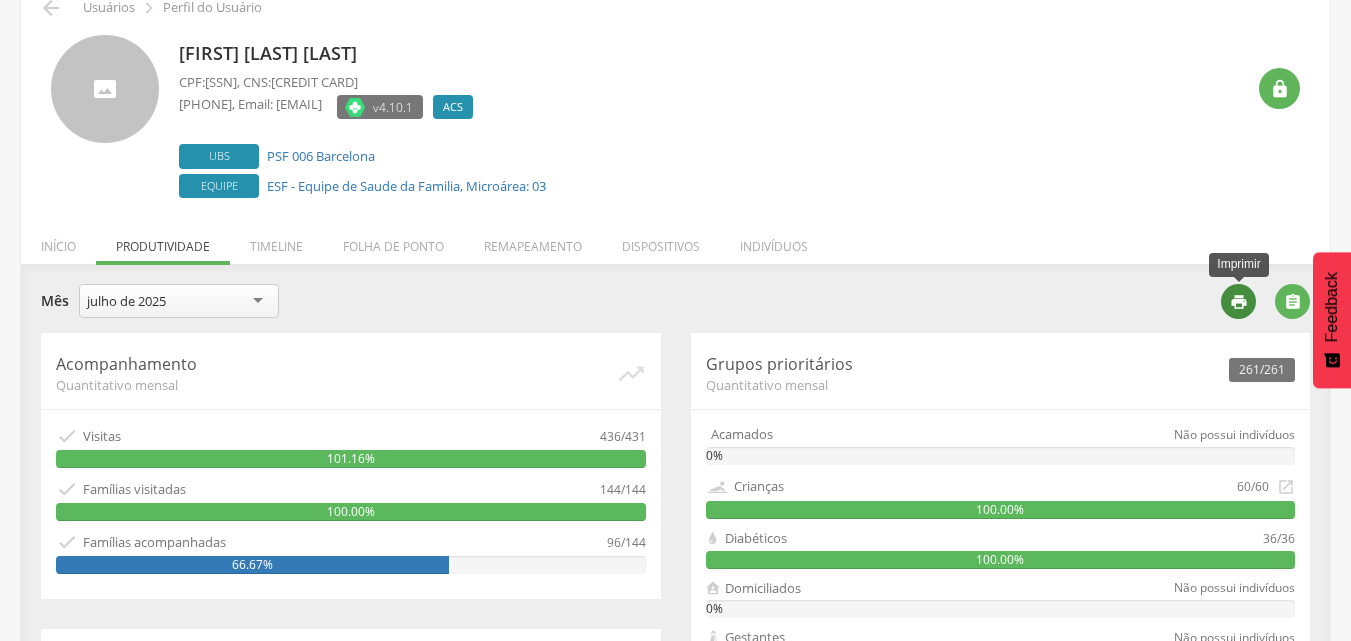 click on "" at bounding box center [1238, 301] 